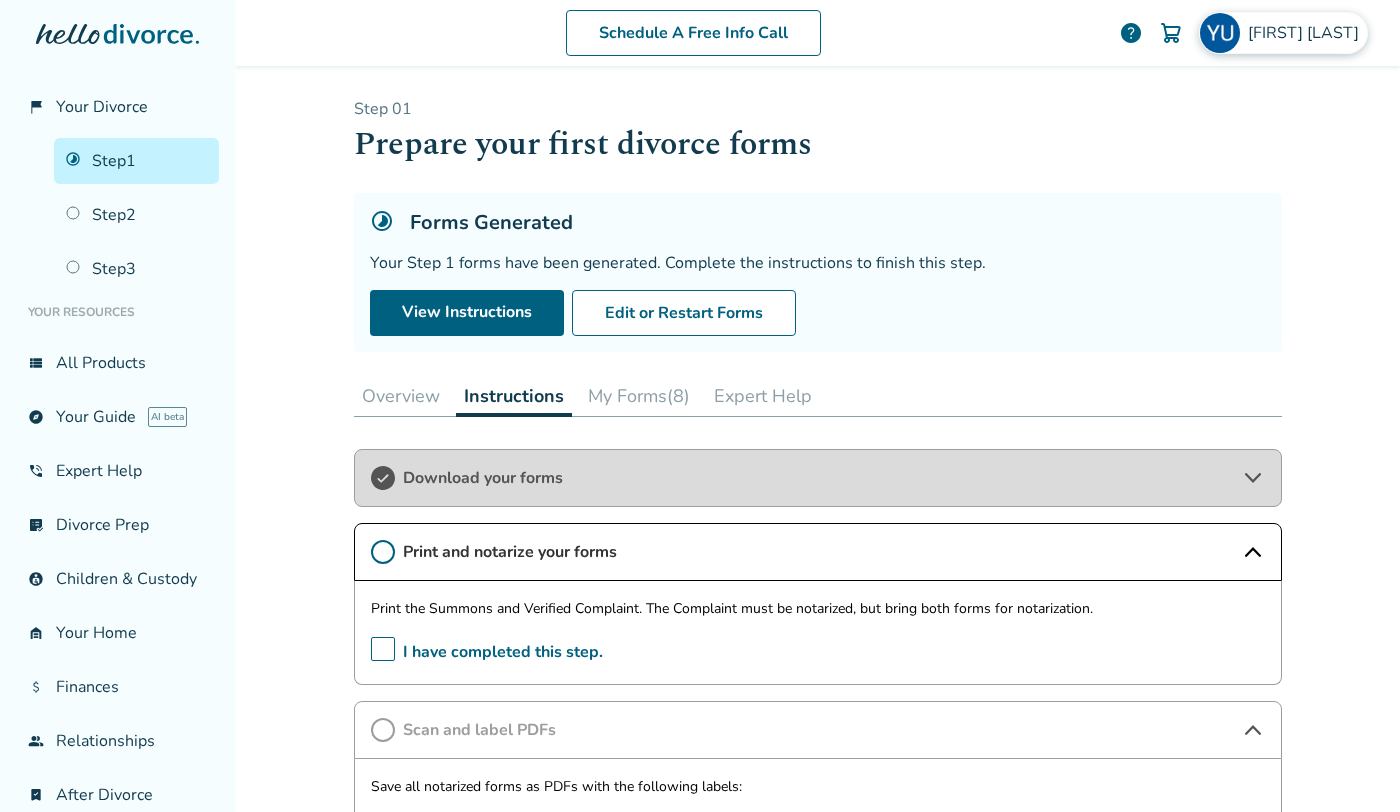 scroll, scrollTop: 0, scrollLeft: 0, axis: both 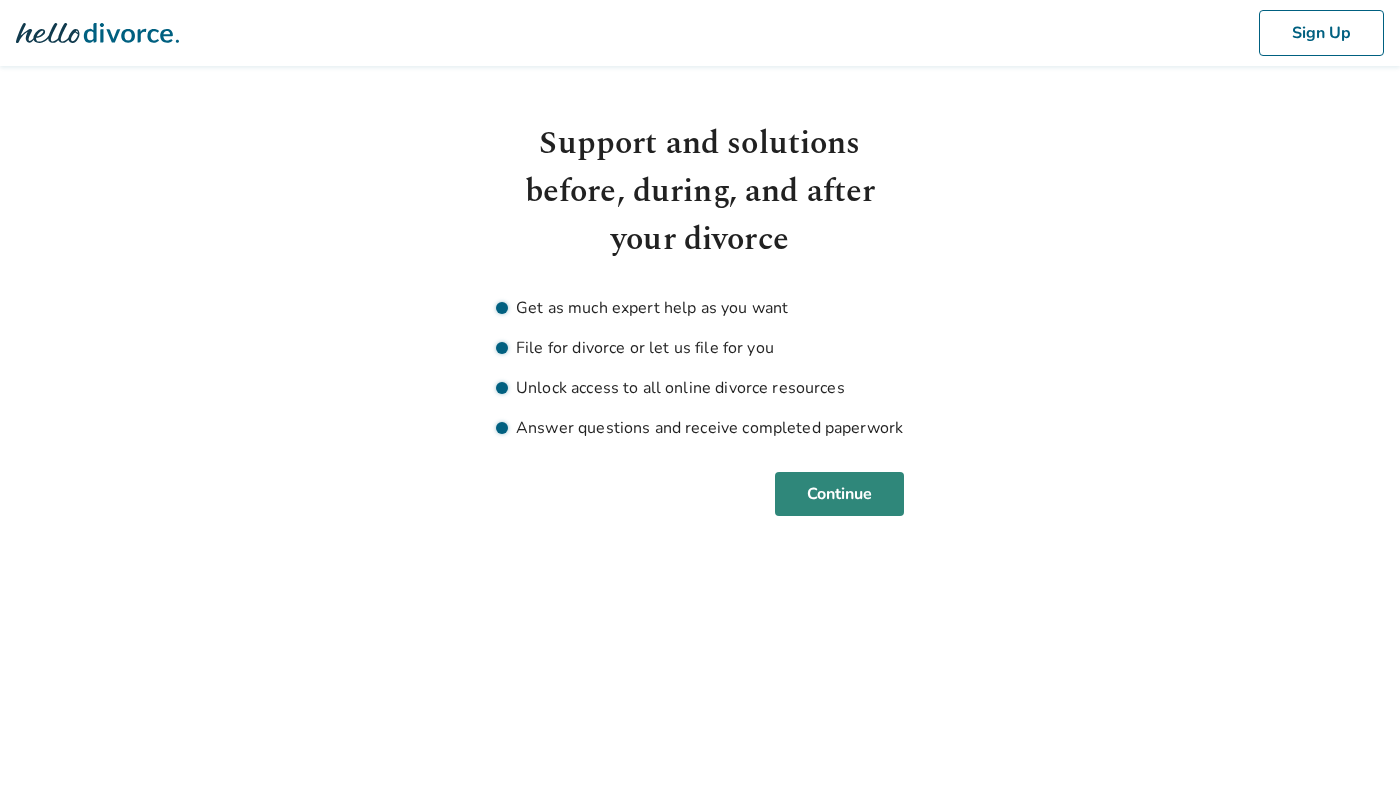 click on "Continue" at bounding box center (839, 494) 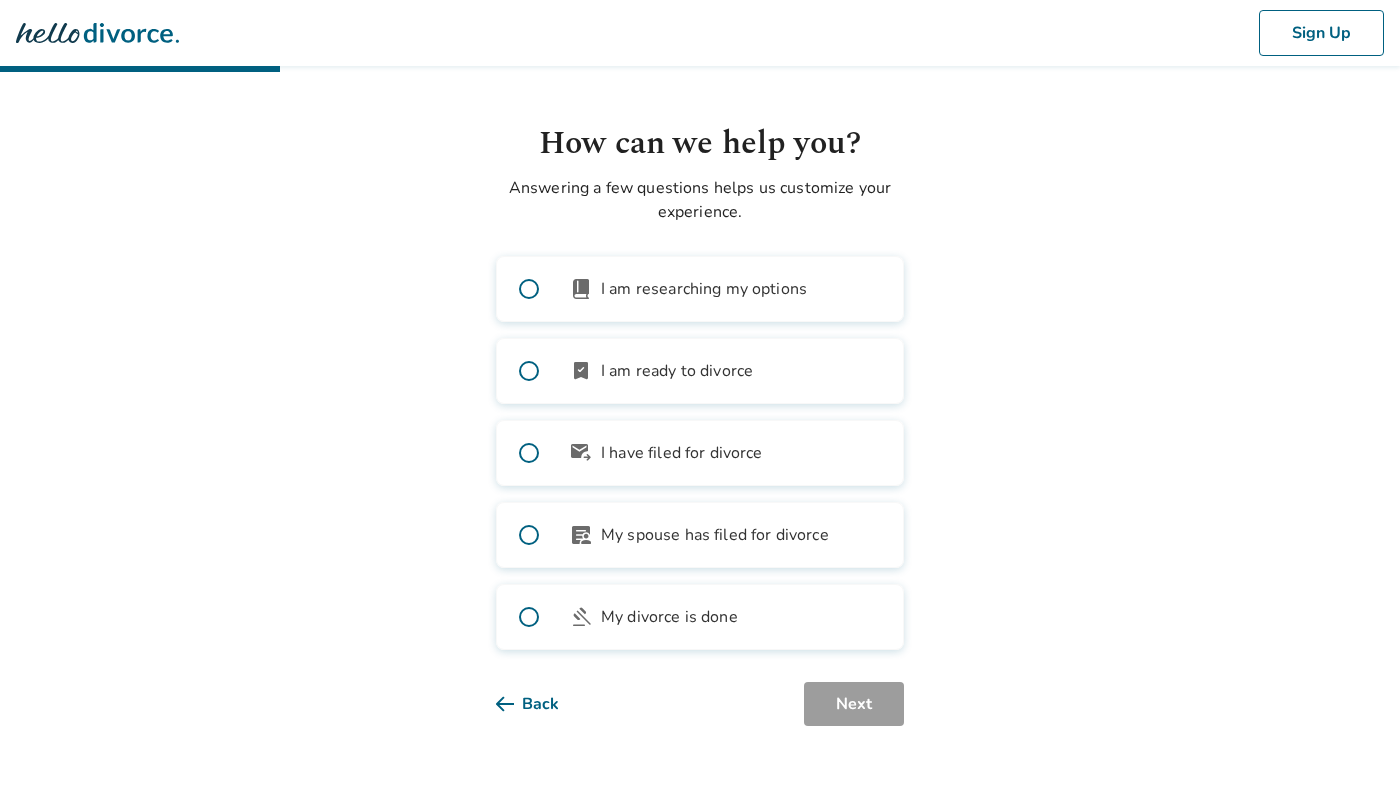 click on "Back" at bounding box center (543, 704) 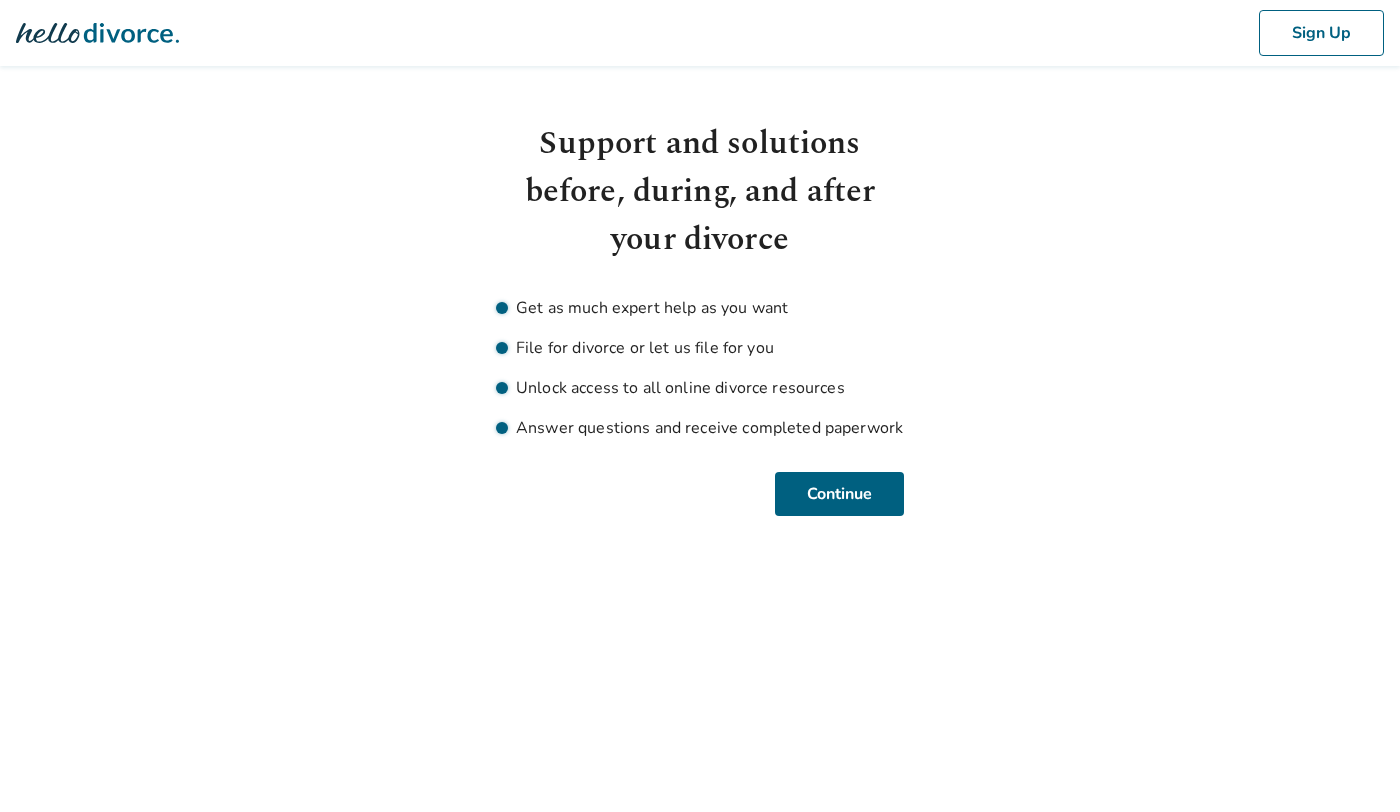 click on "Sign Up" at bounding box center [700, 33] 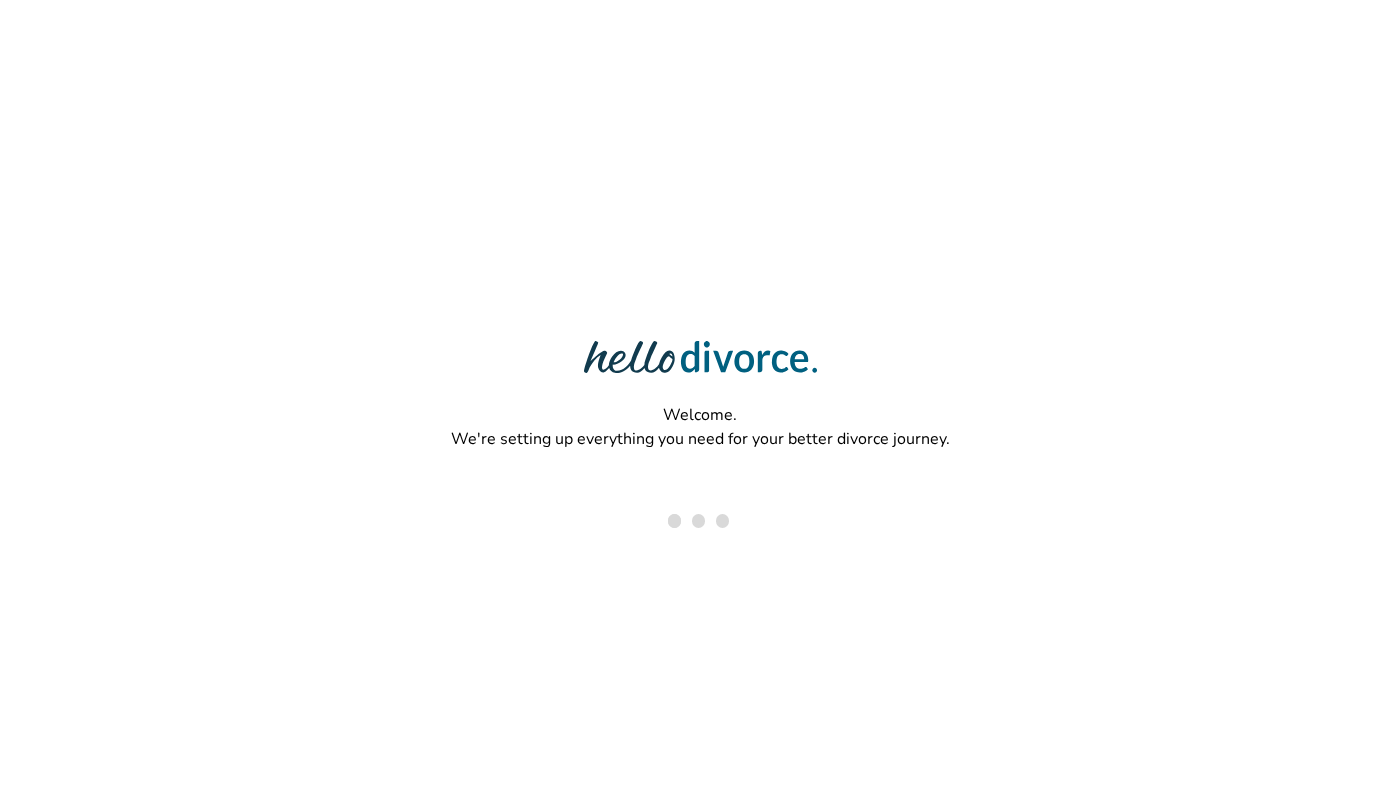 scroll, scrollTop: 0, scrollLeft: 0, axis: both 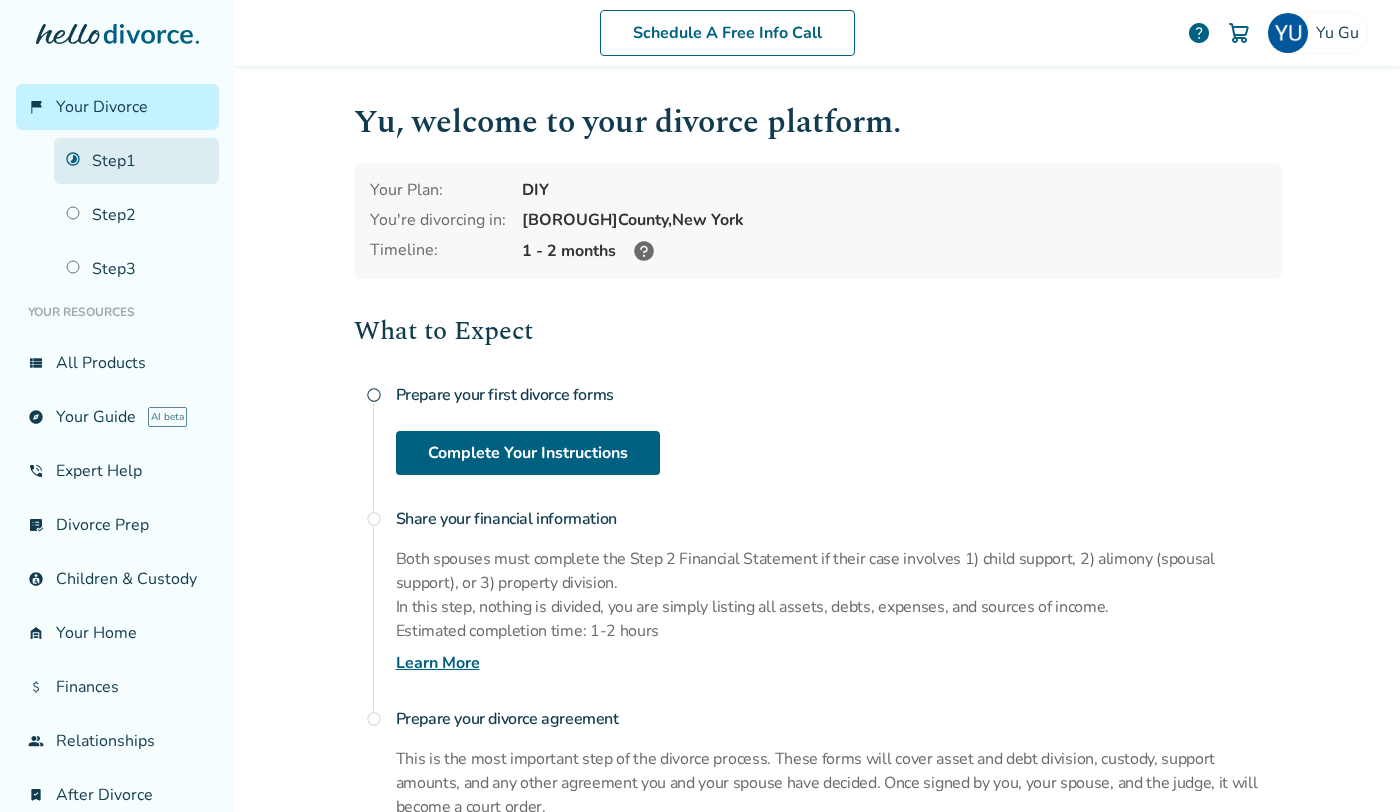click on "Step  1" at bounding box center (136, 161) 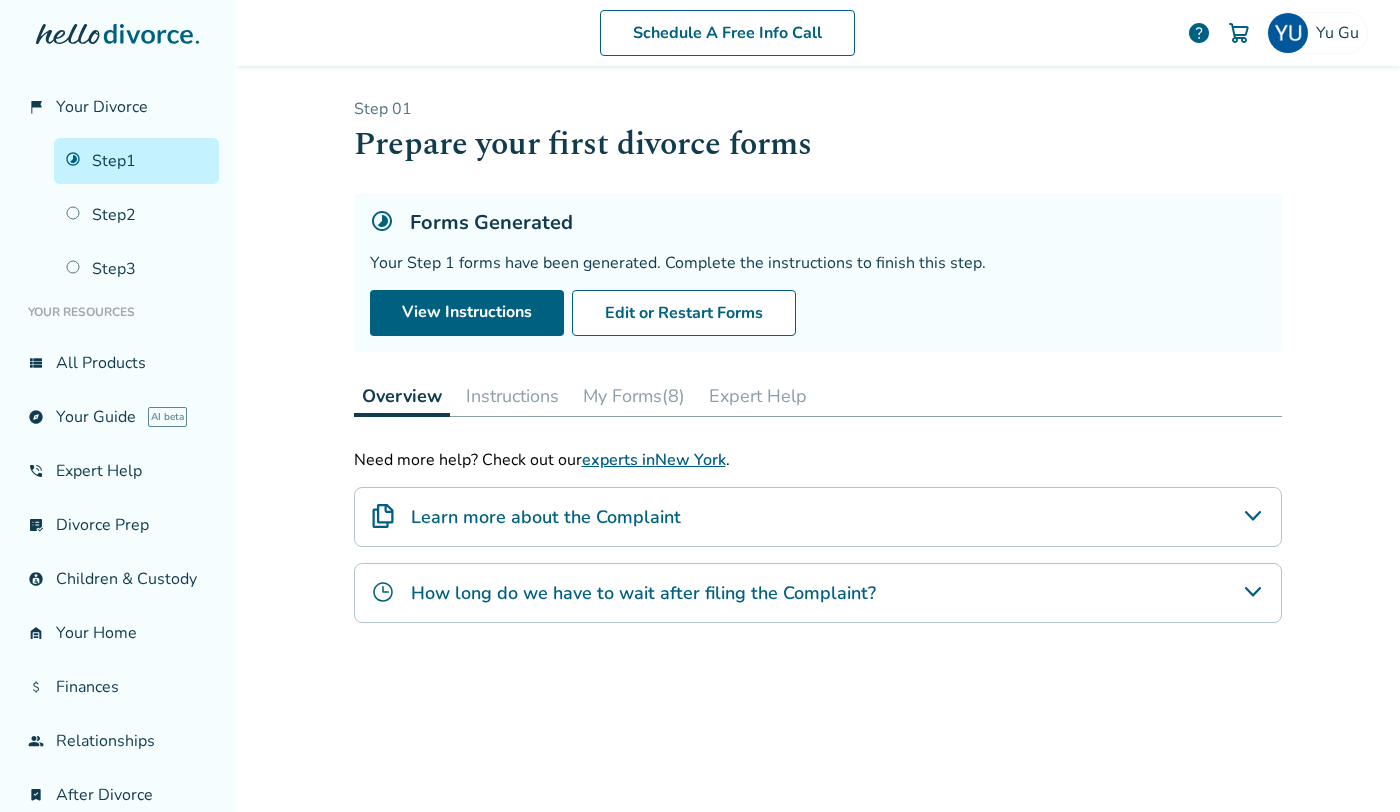 click on "Instructions" at bounding box center [512, 396] 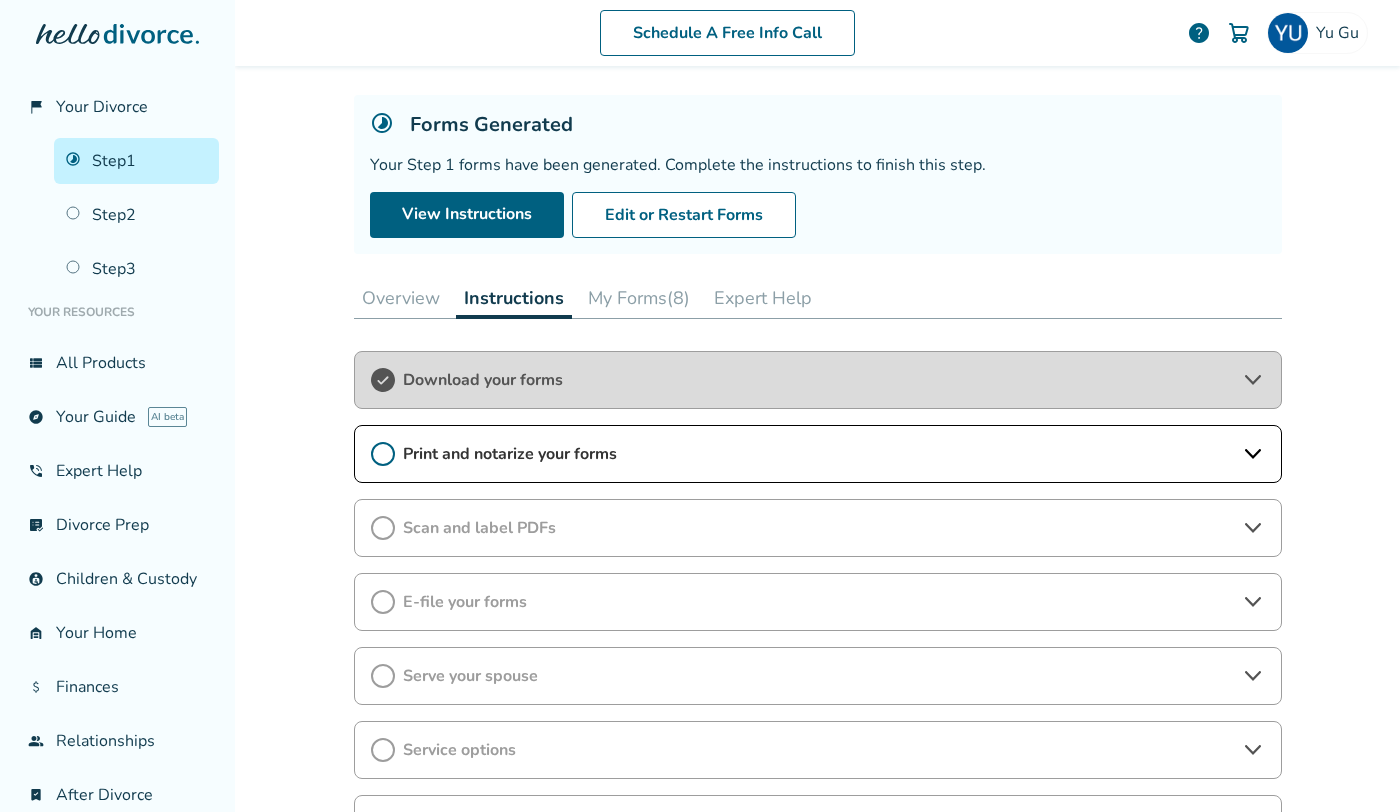 scroll, scrollTop: 102, scrollLeft: 0, axis: vertical 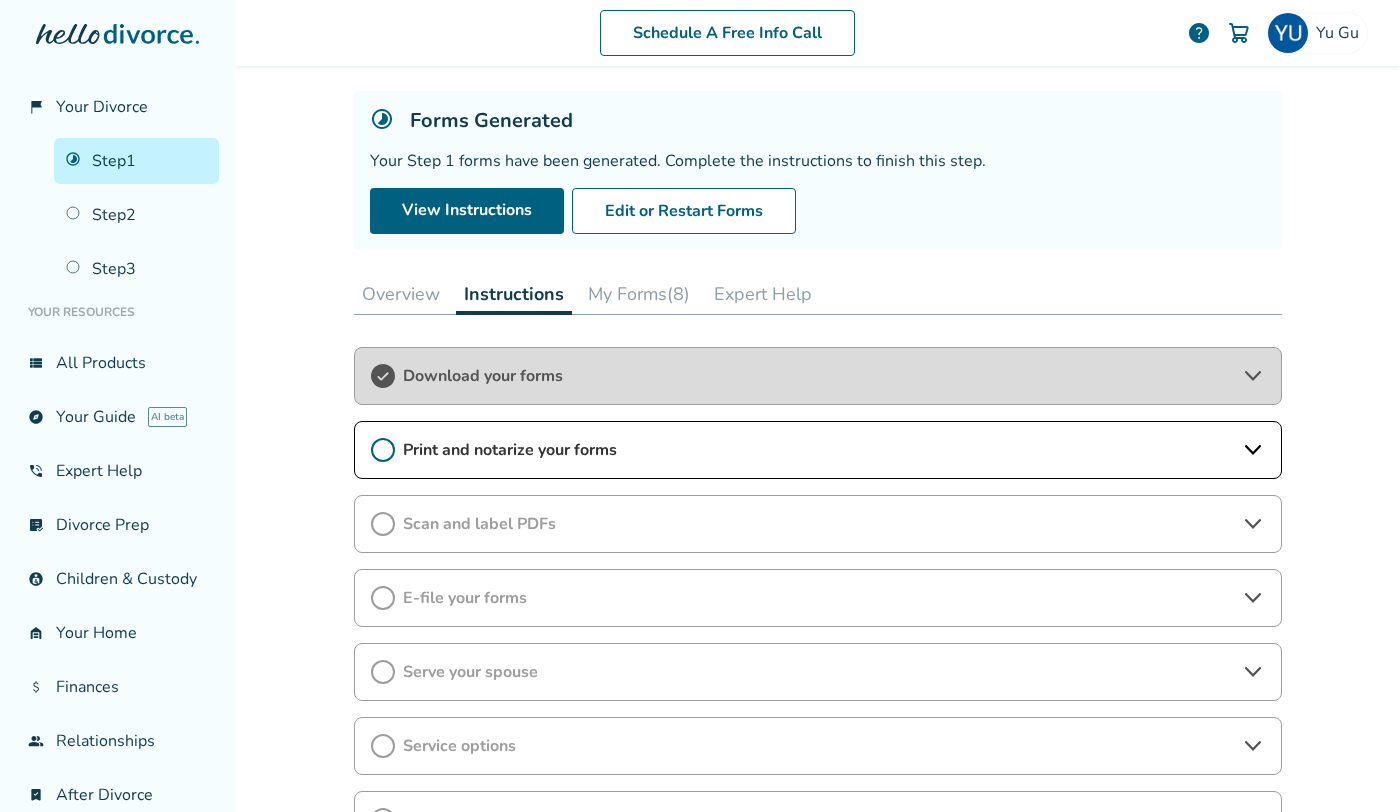click 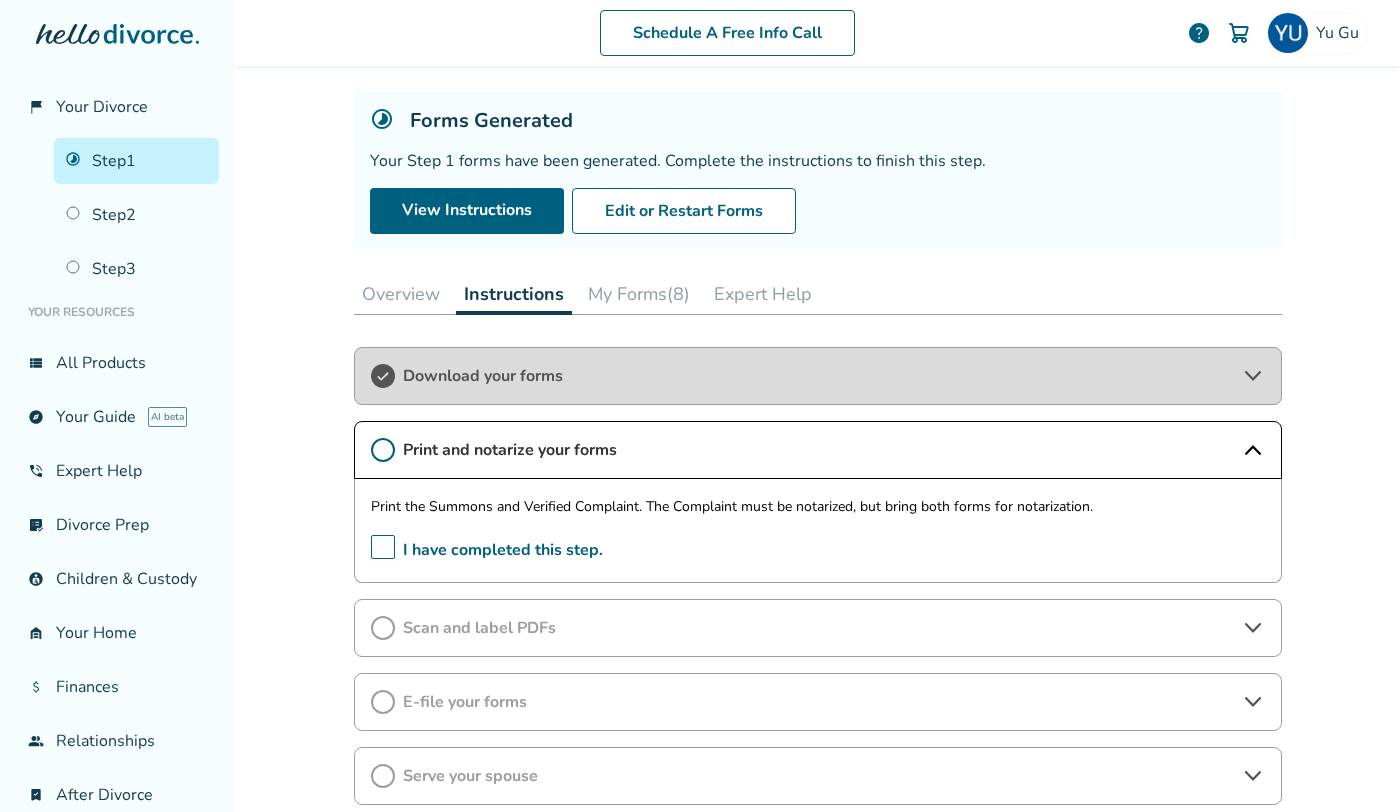 click on "Print and notarize your forms" at bounding box center (818, 450) 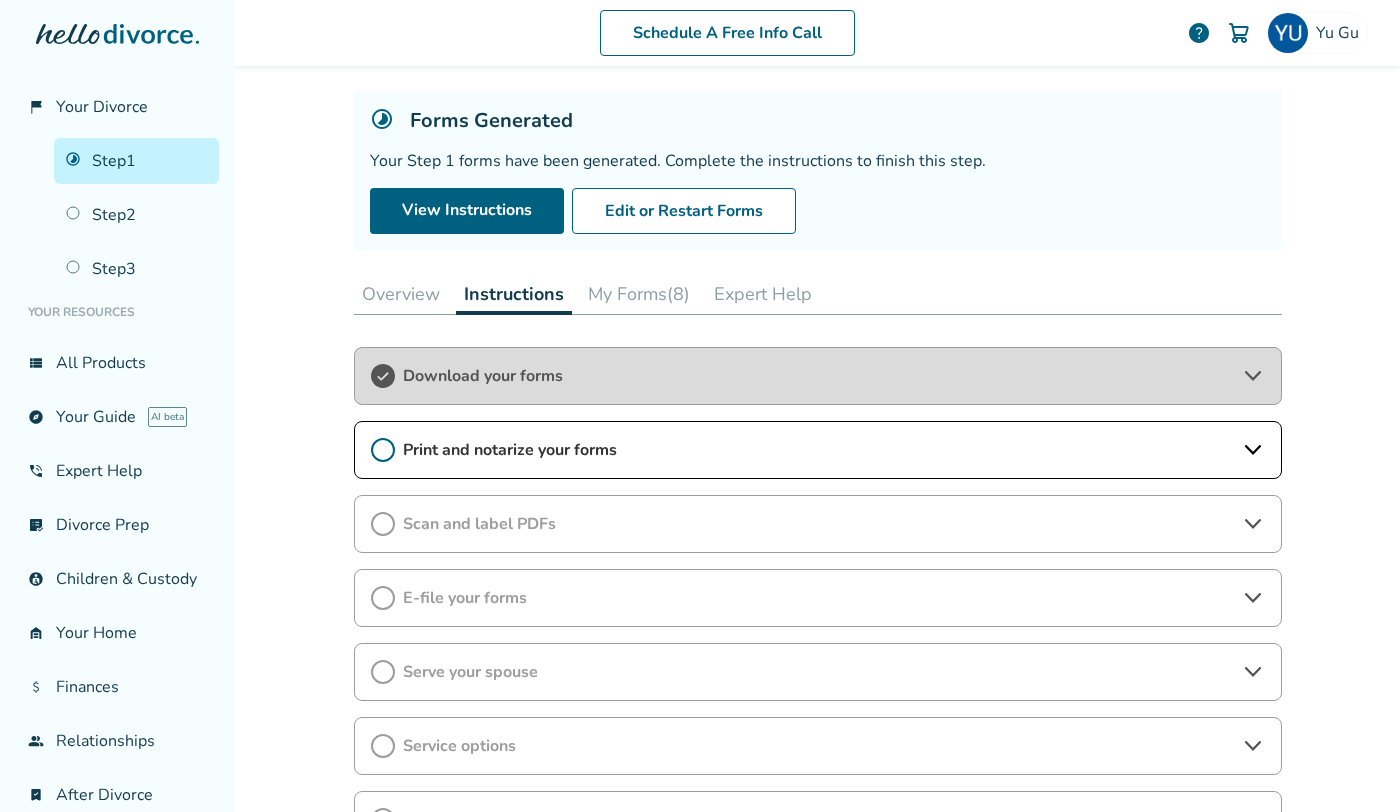 click 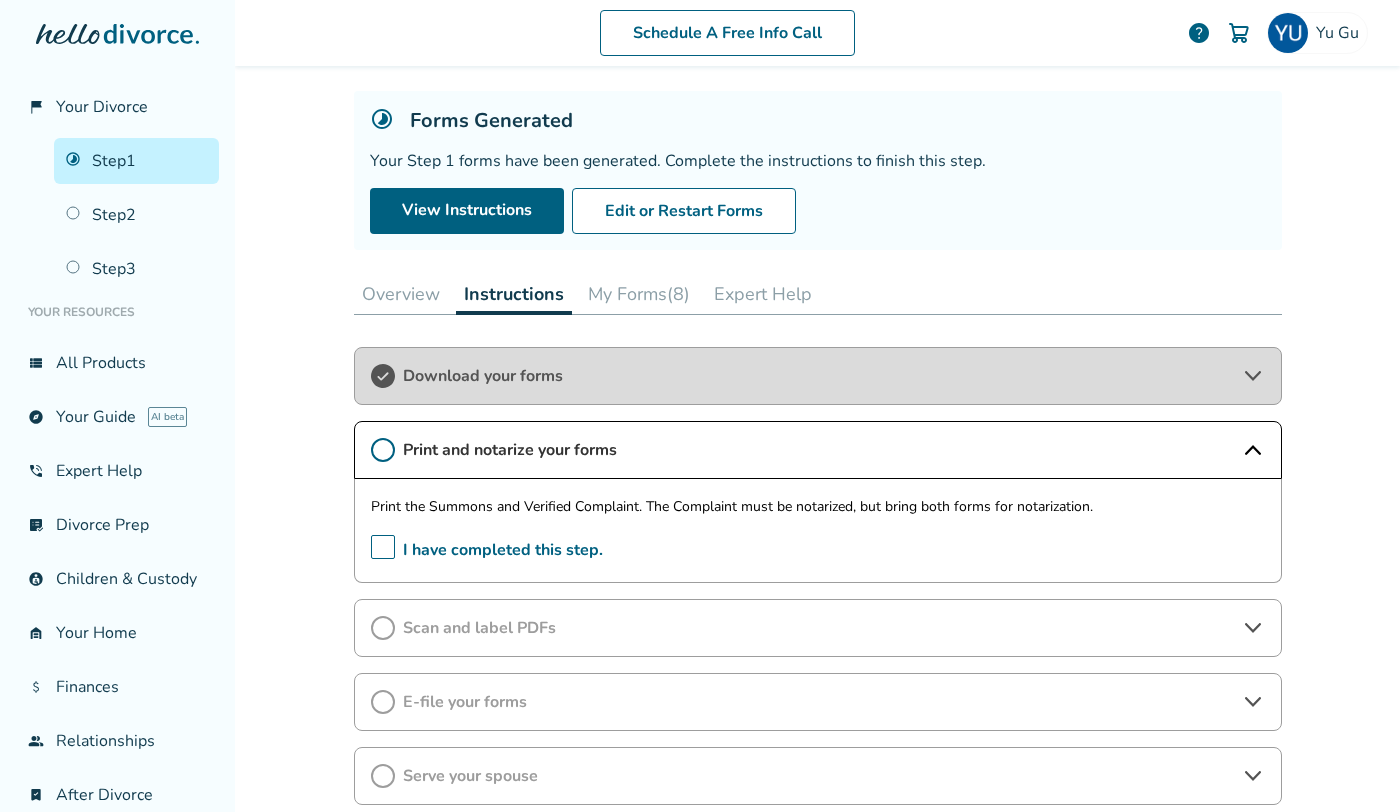 click on "I have completed this step." at bounding box center (487, 550) 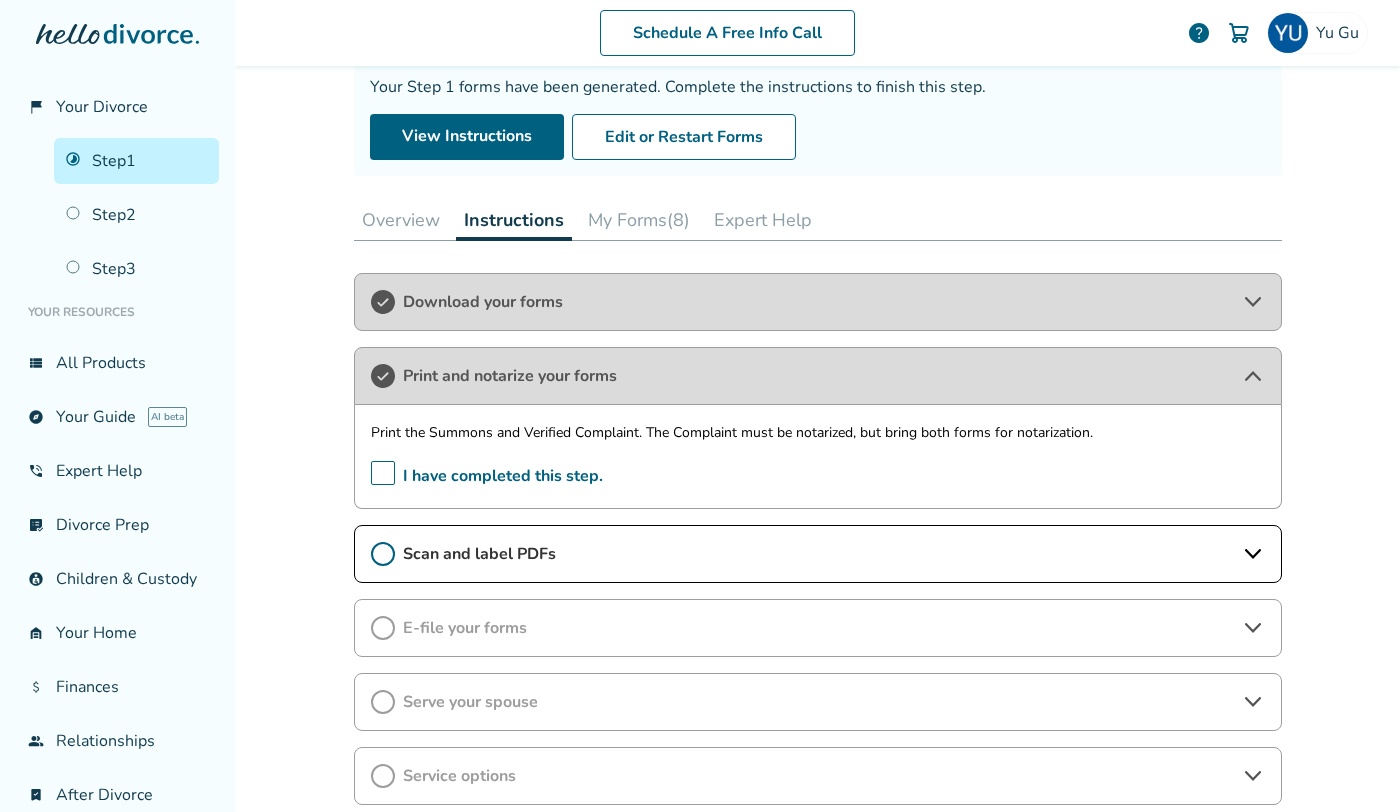 scroll, scrollTop: 190, scrollLeft: 0, axis: vertical 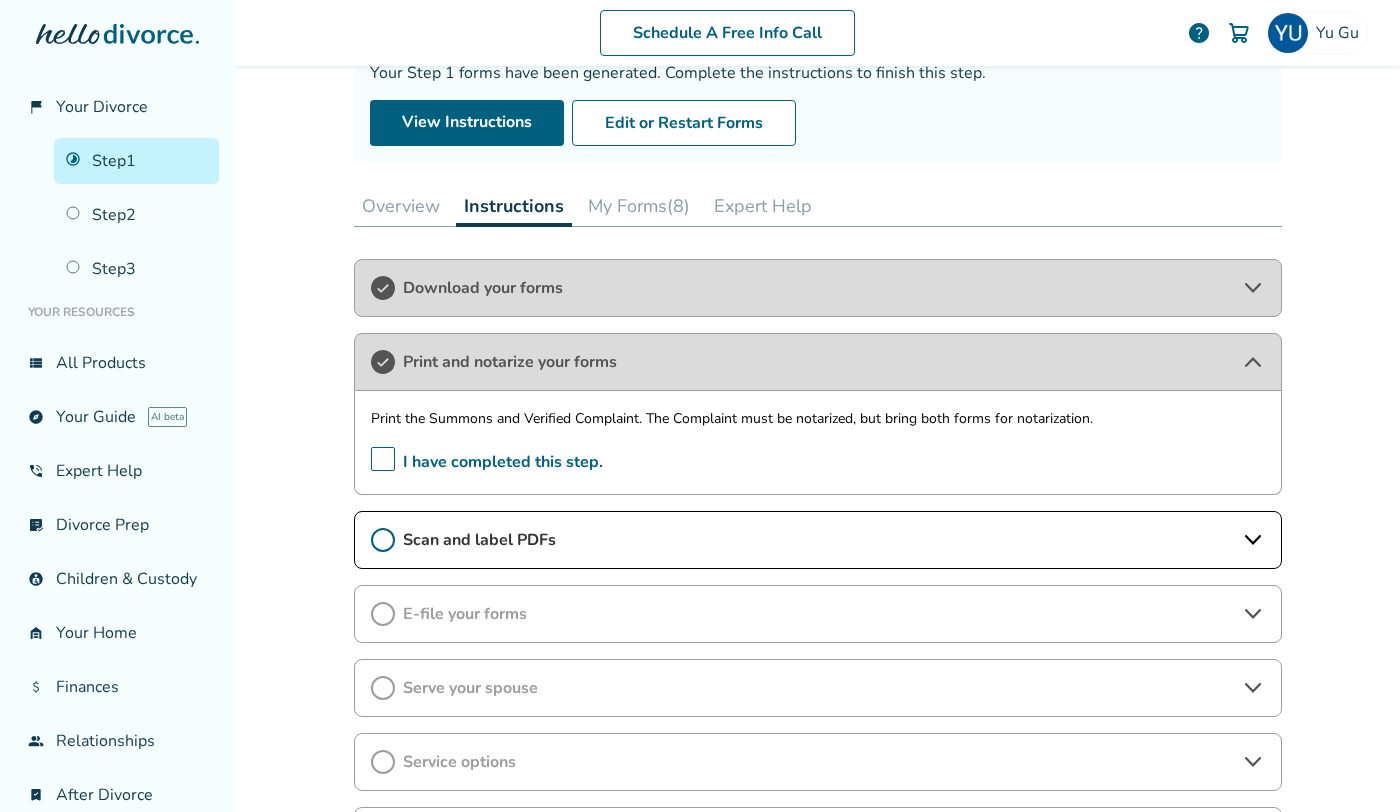 click on "Scan and label PDFs" at bounding box center (818, 540) 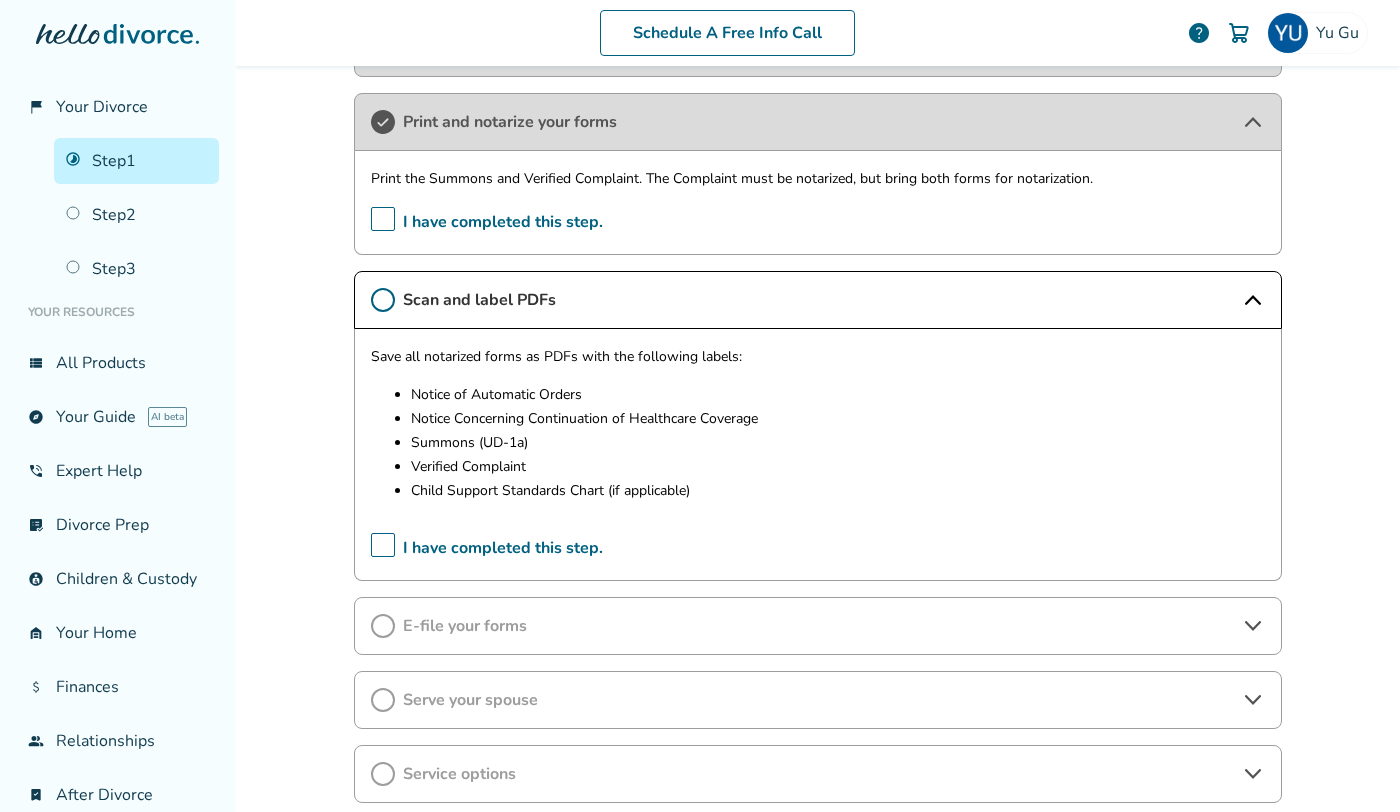 scroll, scrollTop: 434, scrollLeft: 0, axis: vertical 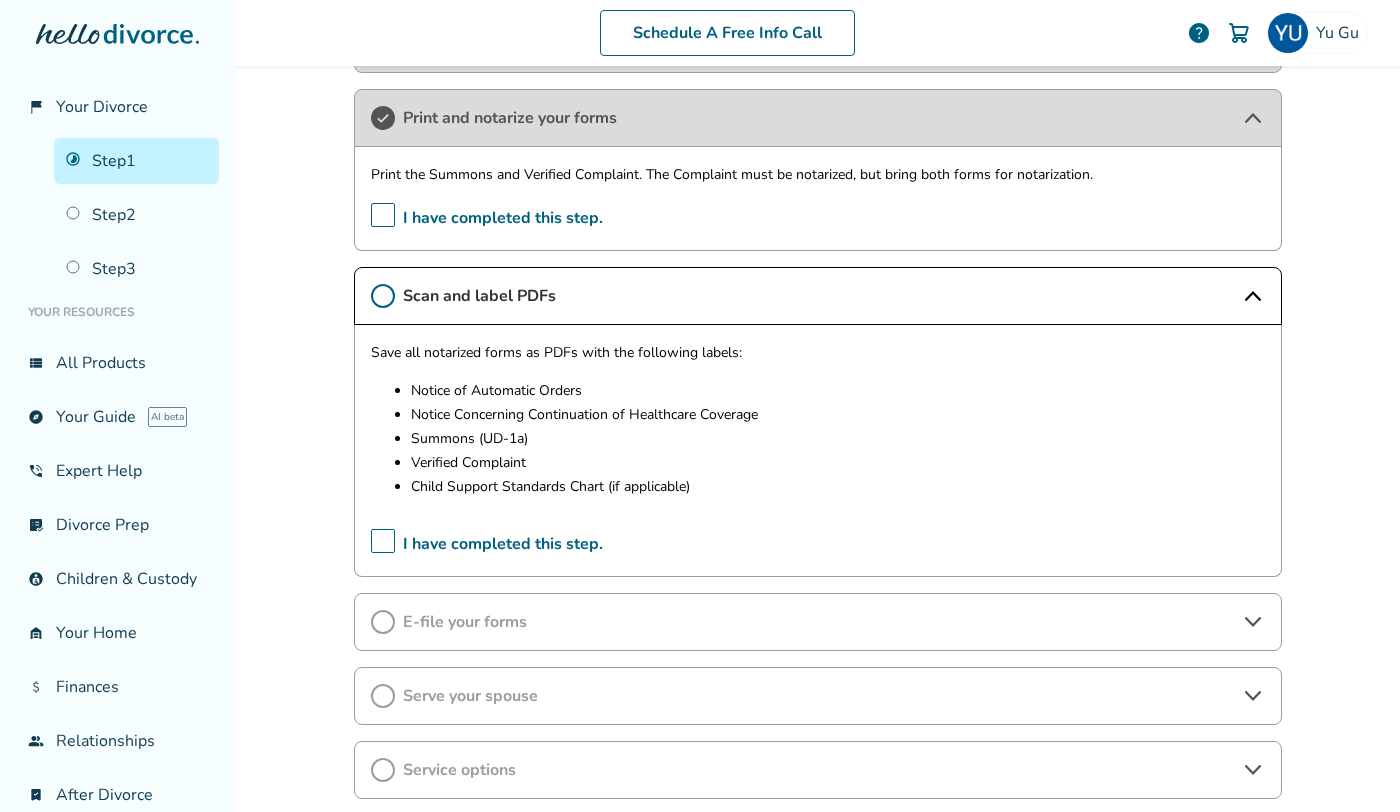 click on "E-file your forms" at bounding box center (818, 622) 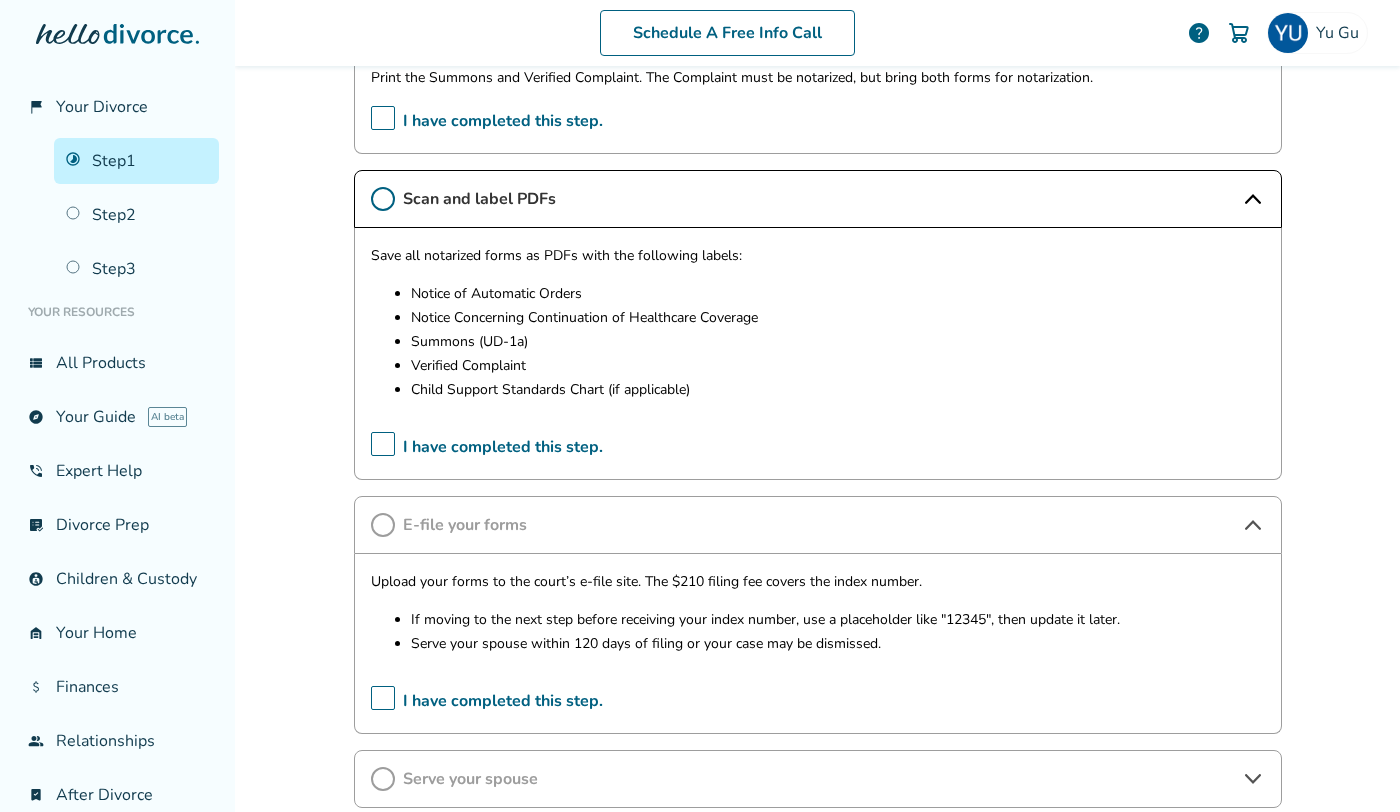 scroll, scrollTop: 460, scrollLeft: 0, axis: vertical 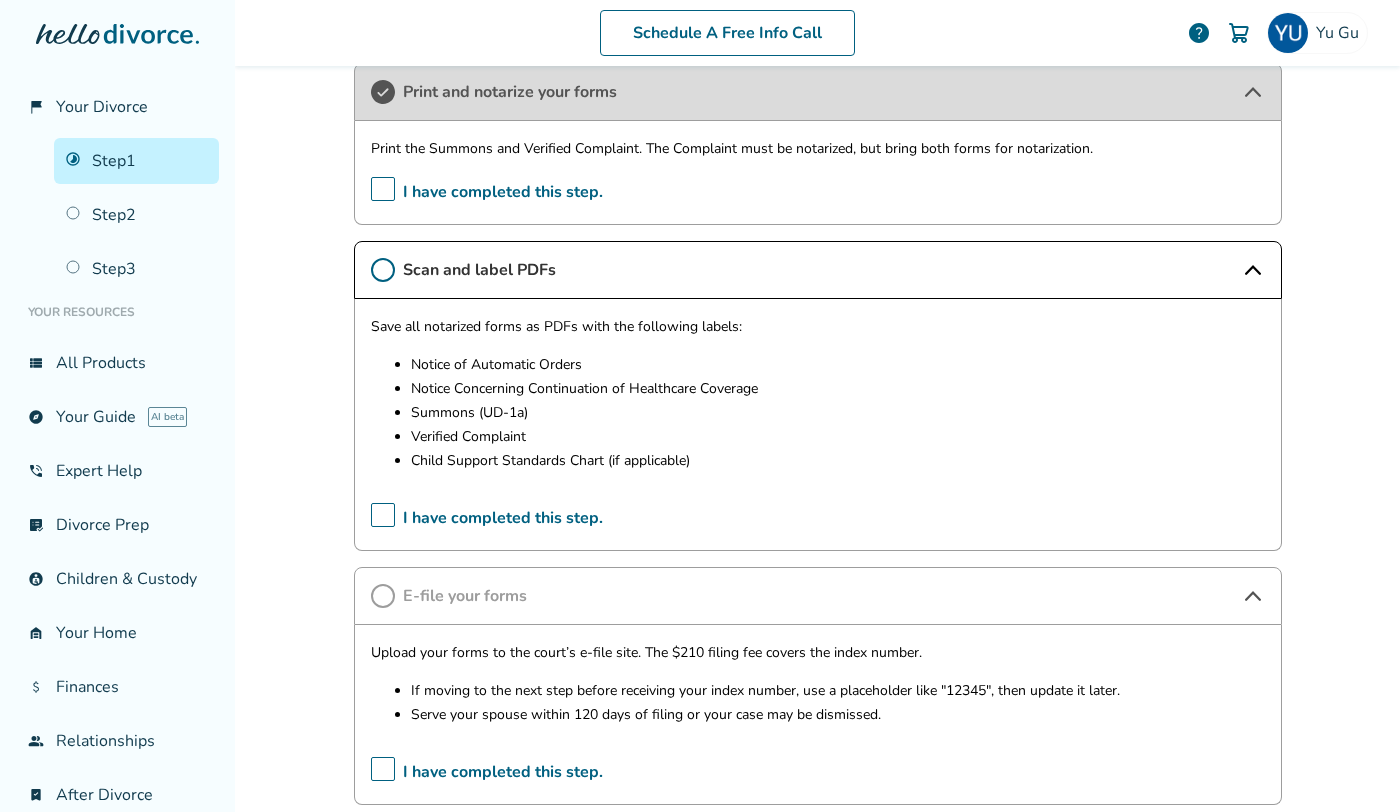 drag, startPoint x: 472, startPoint y: 662, endPoint x: 616, endPoint y: 655, distance: 144.17004 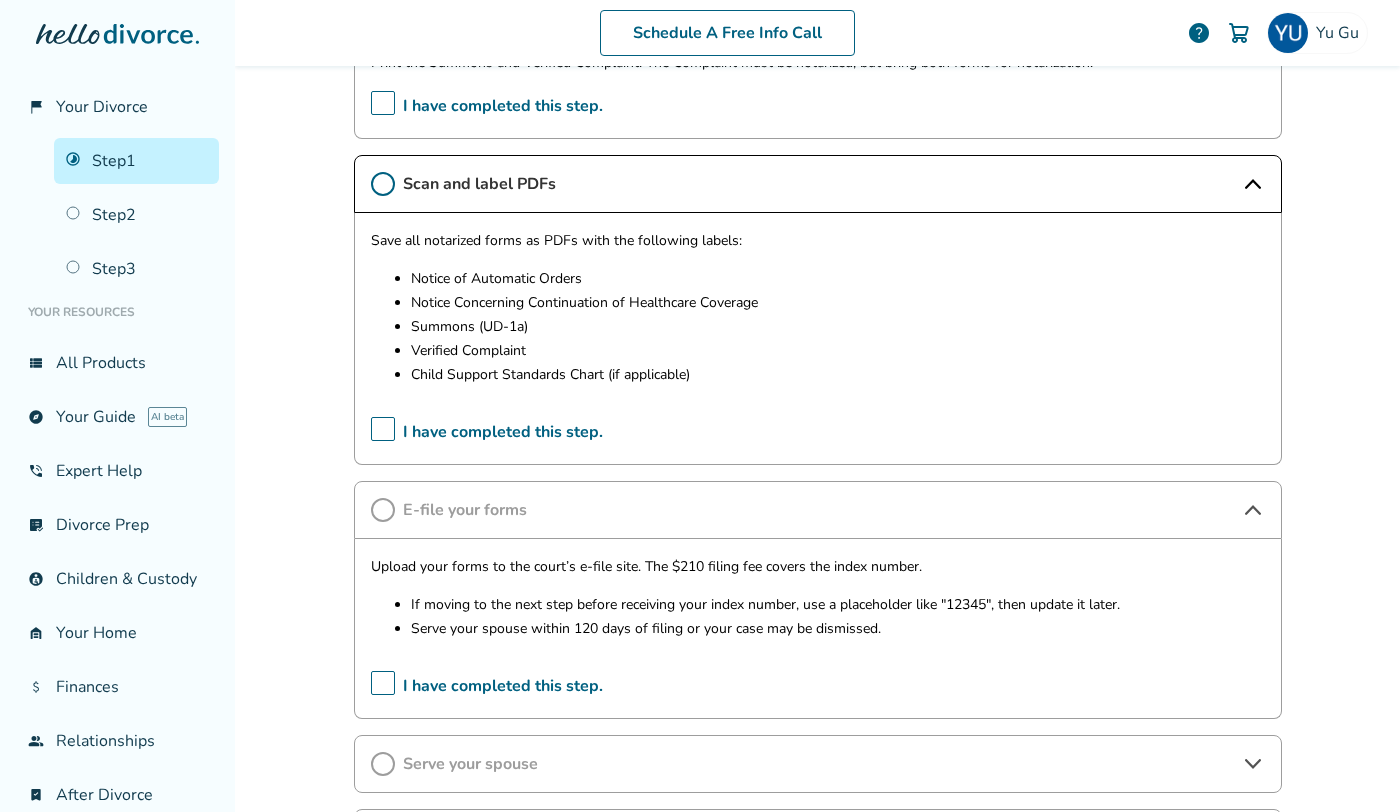 scroll, scrollTop: 548, scrollLeft: 0, axis: vertical 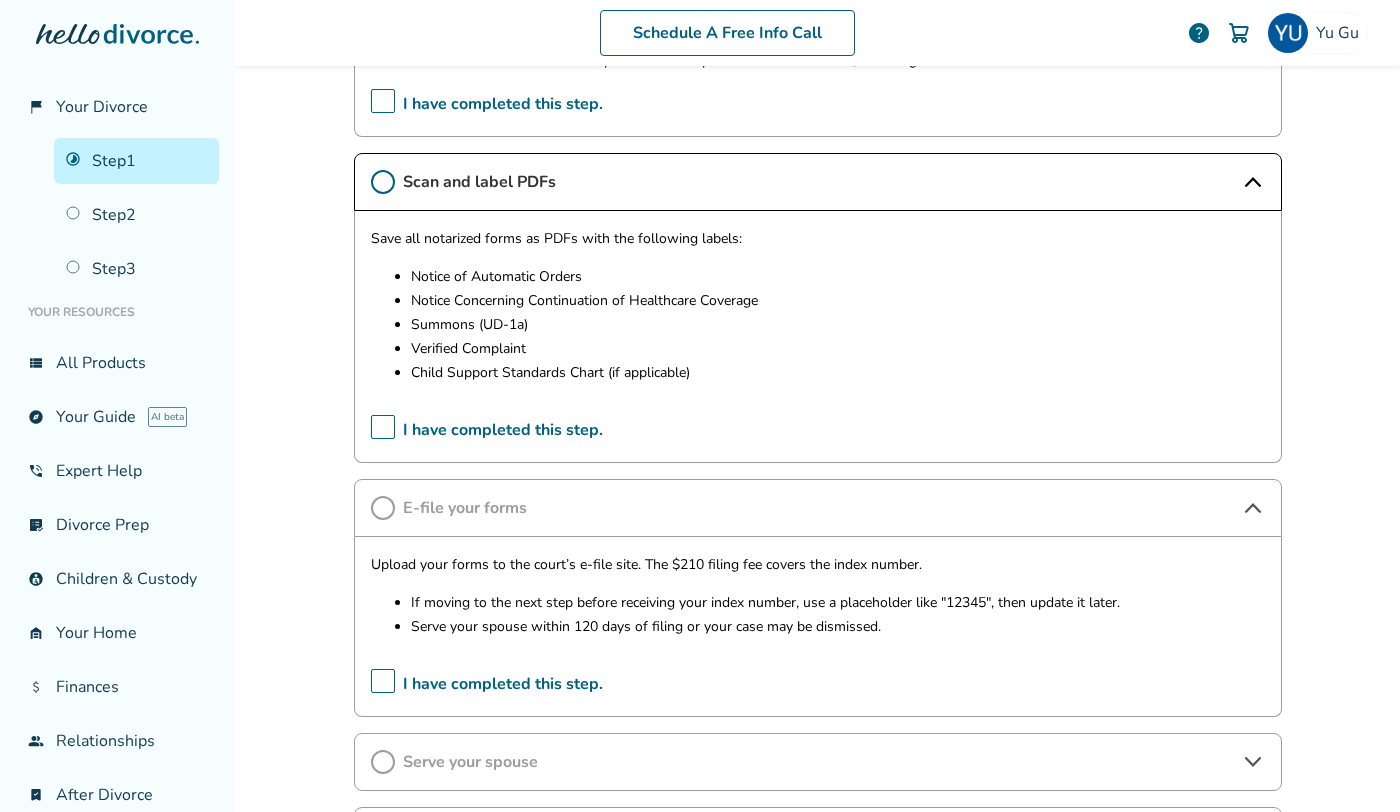 drag, startPoint x: 531, startPoint y: 561, endPoint x: 592, endPoint y: 561, distance: 61 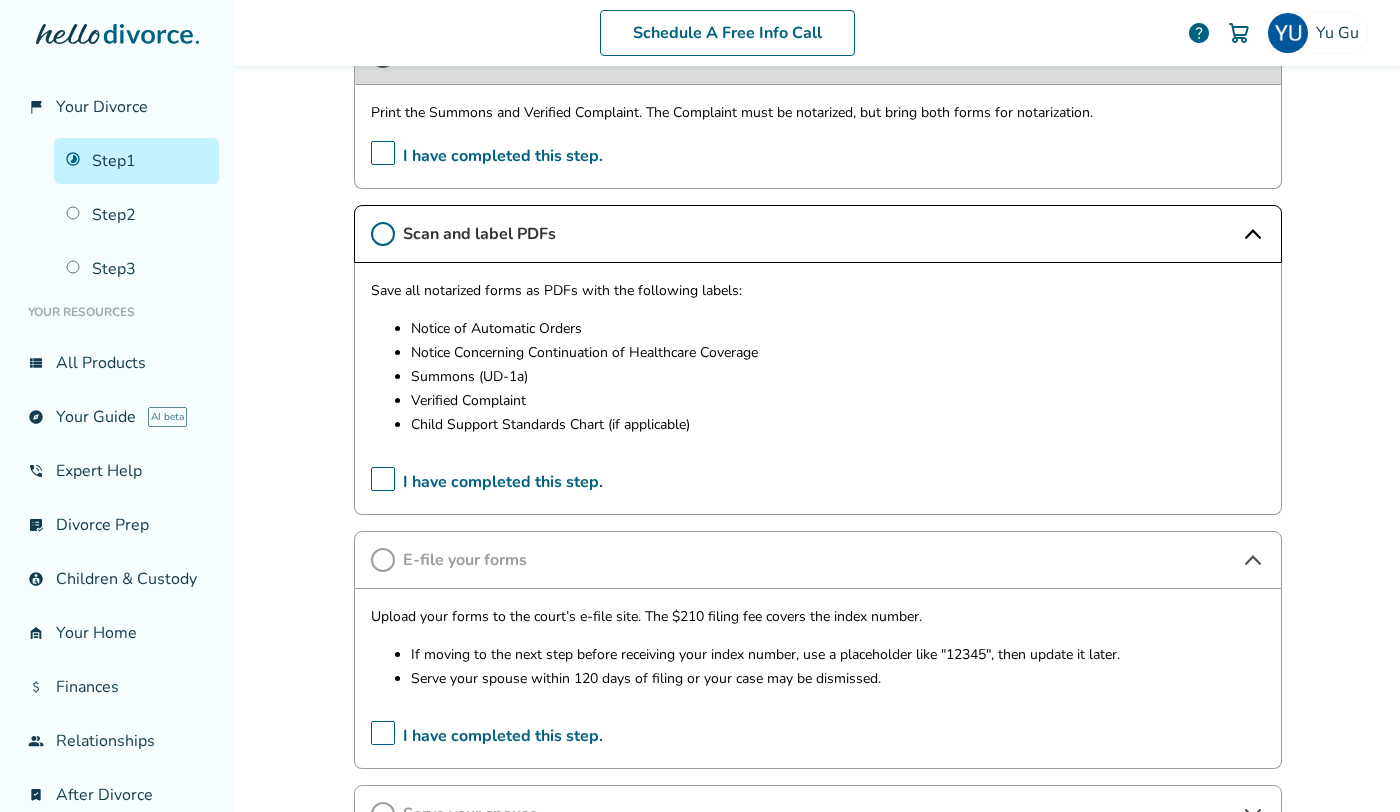 scroll, scrollTop: 486, scrollLeft: 0, axis: vertical 